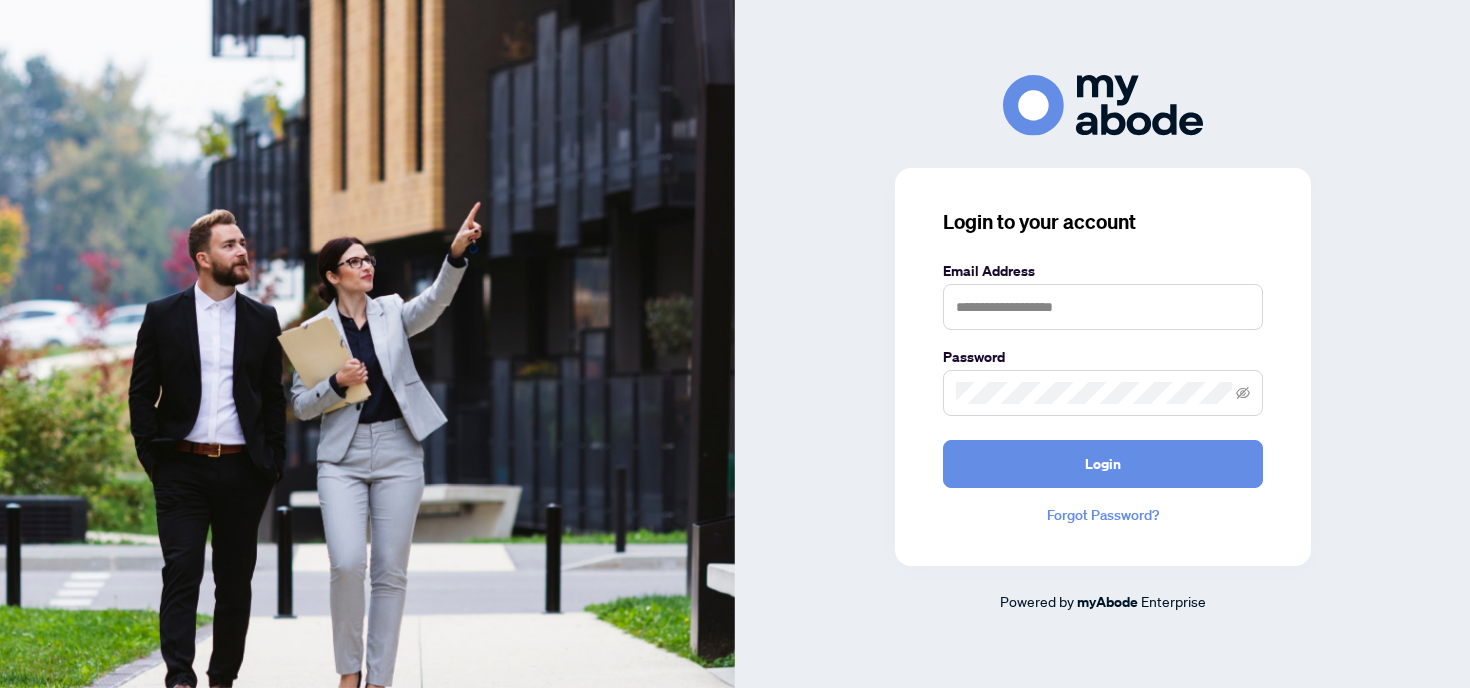 scroll, scrollTop: 0, scrollLeft: 0, axis: both 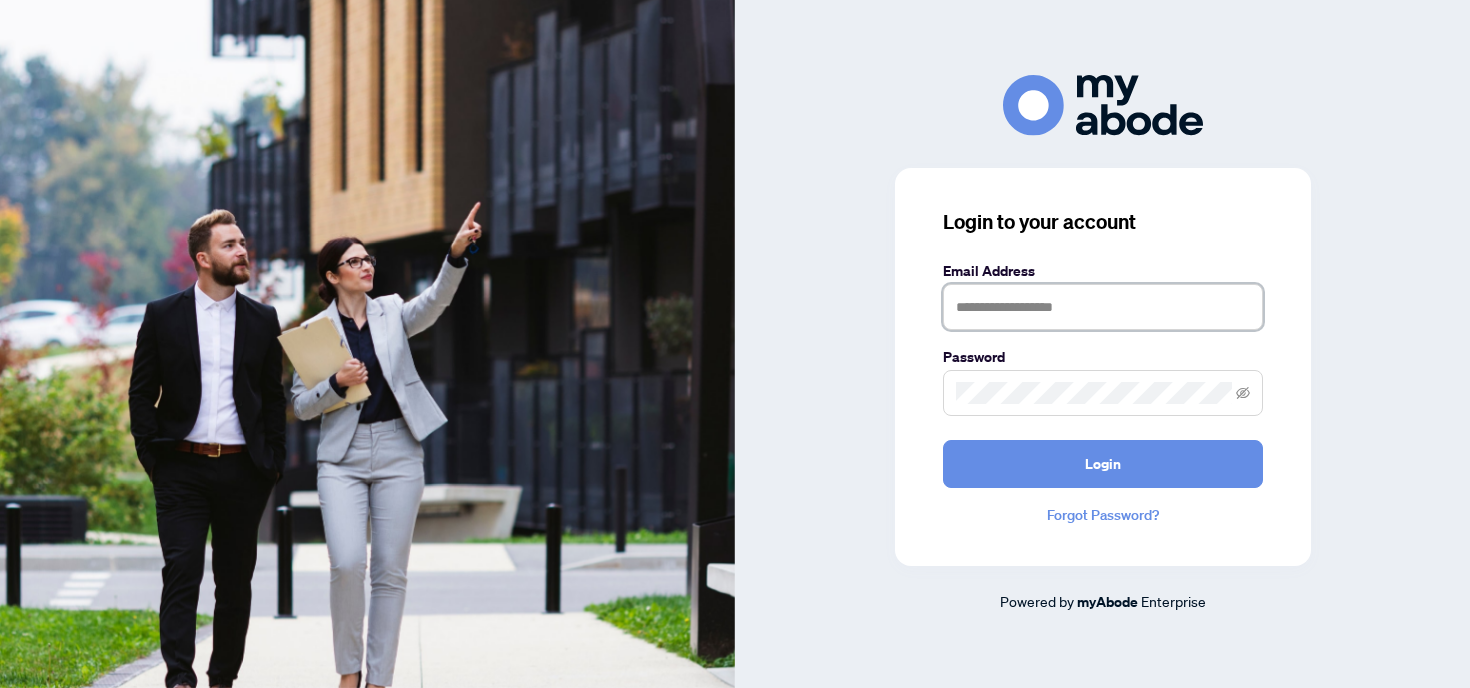 click at bounding box center [1103, 307] 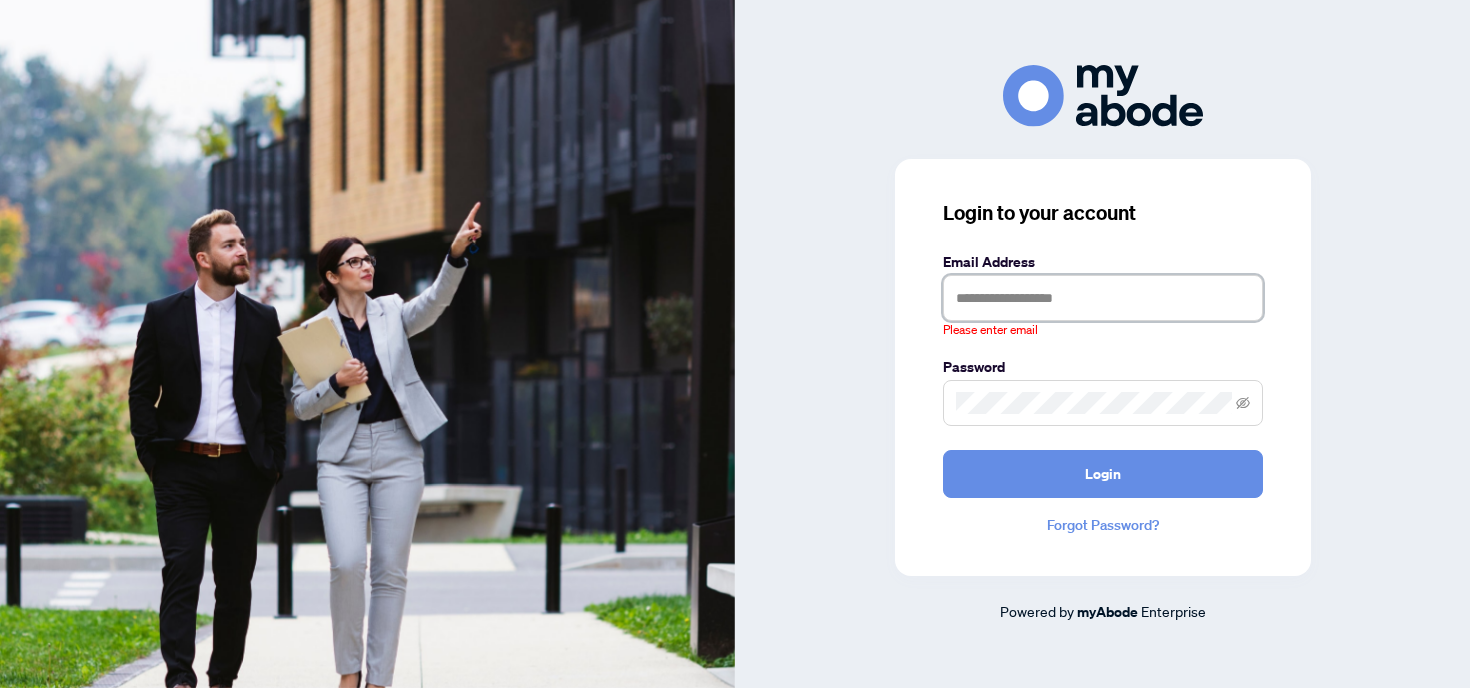 type on "**********" 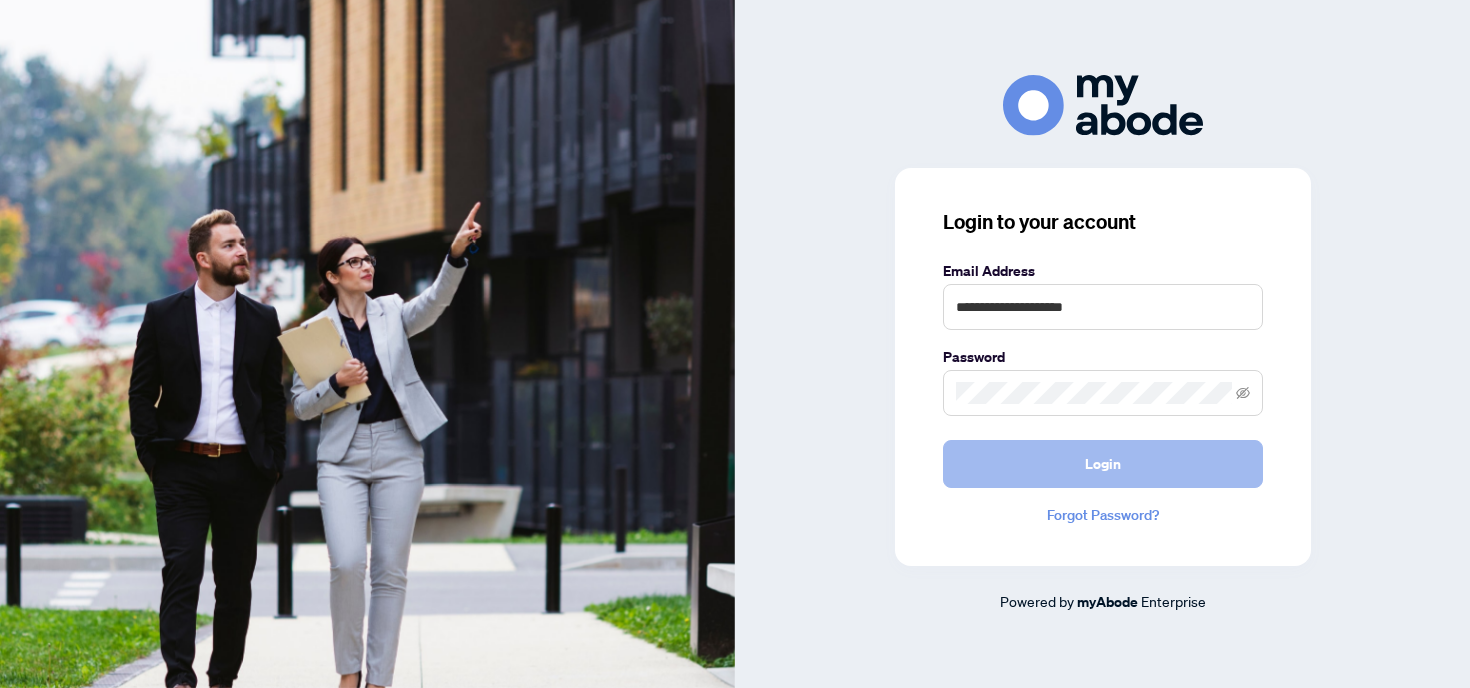 click on "Login" at bounding box center [1103, 464] 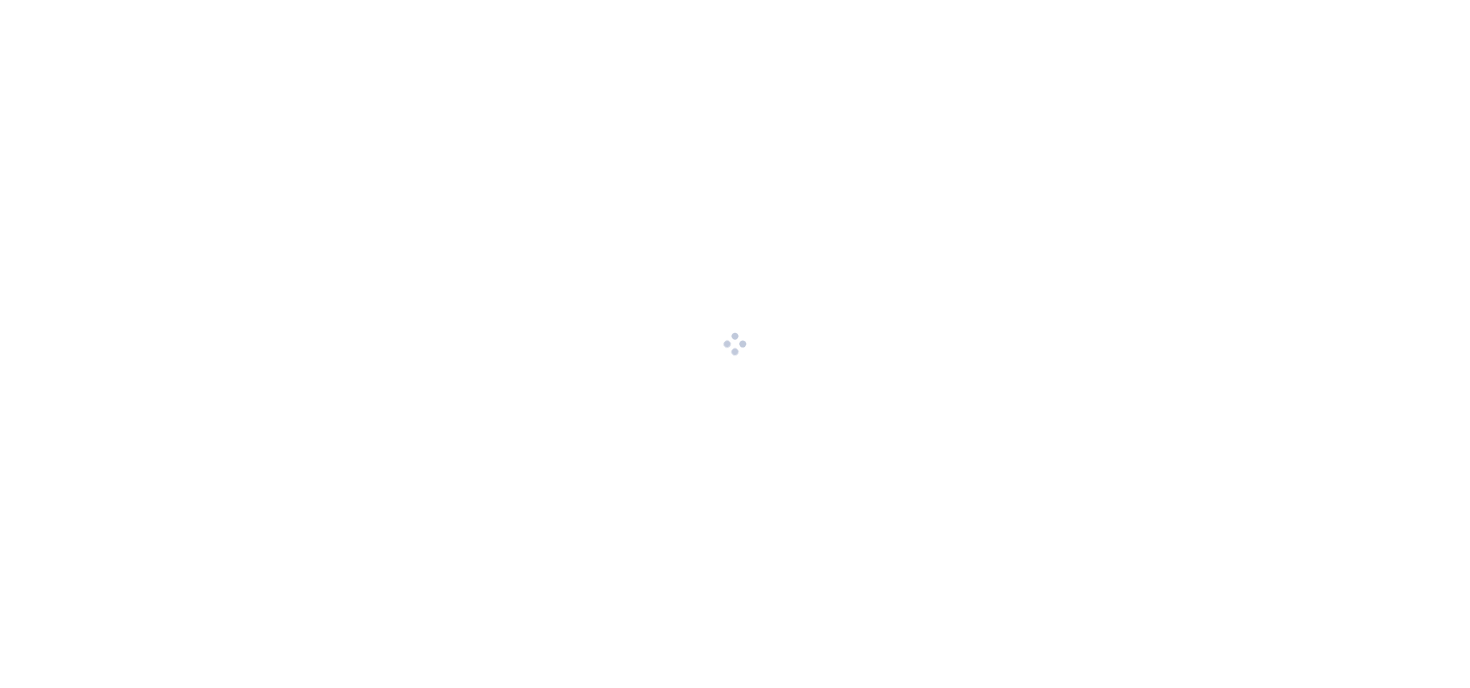 scroll, scrollTop: 0, scrollLeft: 0, axis: both 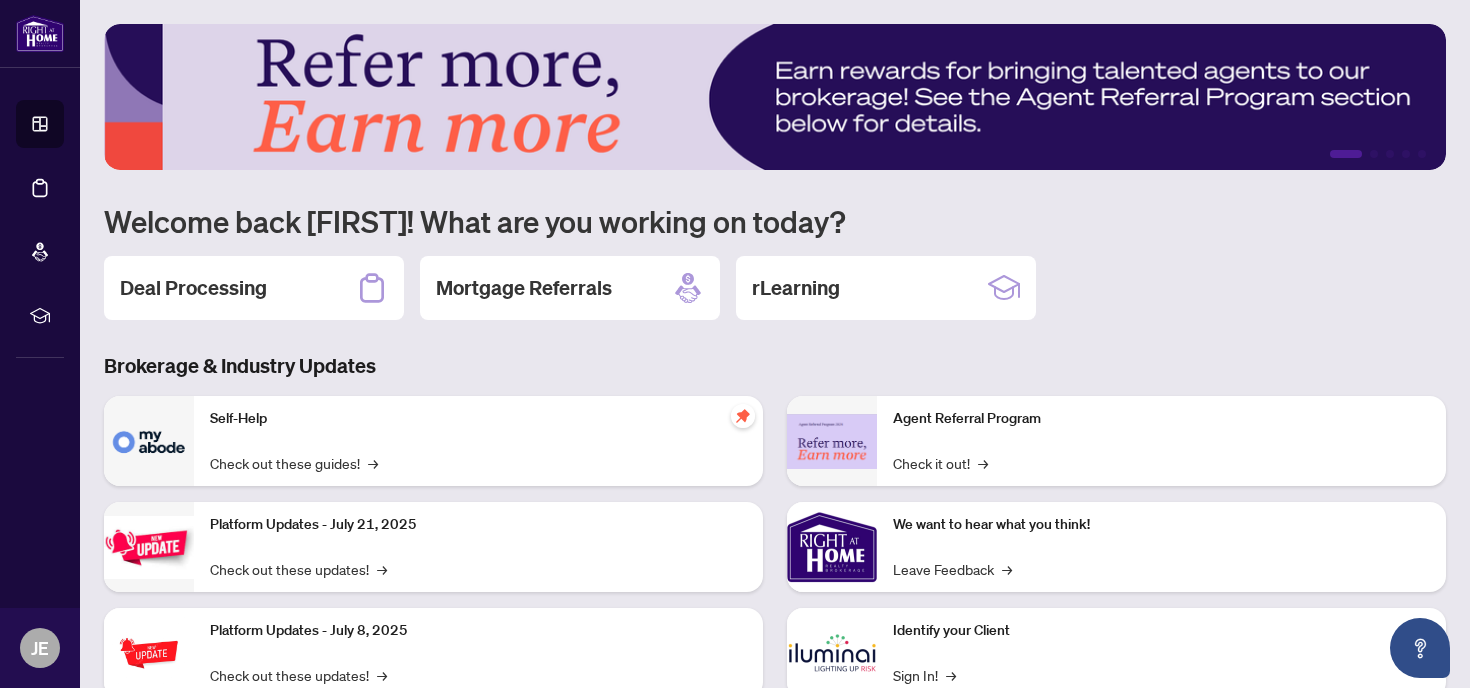 click on "[NUMBER] [NUMBER] [NUMBER] [NUMBER] [NUMBER] Welcome back [FIRST]! What are you working on today? Deal Processing Mortgage Referrals rLearning Brokerage & Industry Updates Self-Help Check out these guides! → Platform Updates - [DATE] Check out these updates! → Platform Updates - [DATE] Check out these updates! → Platform Updates - [DATE] Check out these updates! → Agent Referral Program Check it out! → We want to hear what you think! Leave Feedback → Identify your Client Sign In! → Sail Away With 8Twelve Check it Out! →" at bounding box center [775, 429] 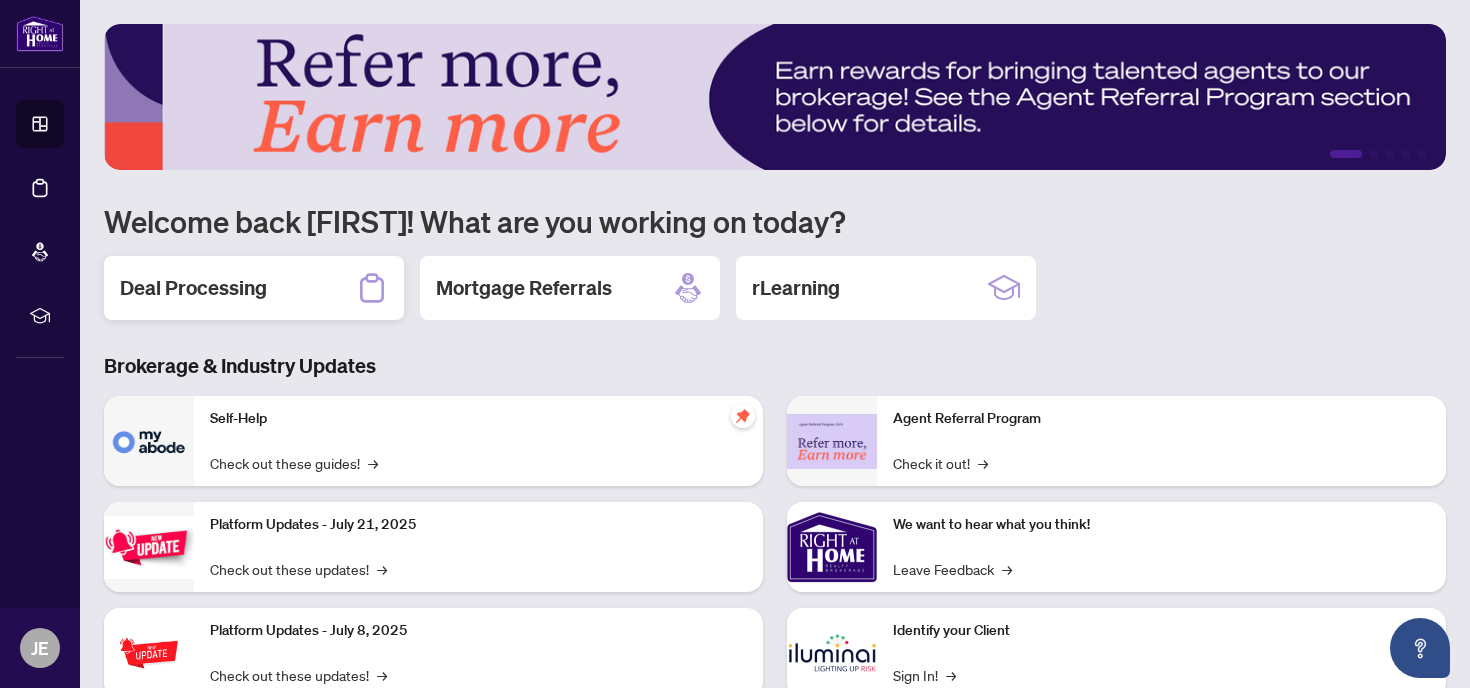 click on "Deal Processing" at bounding box center [254, 288] 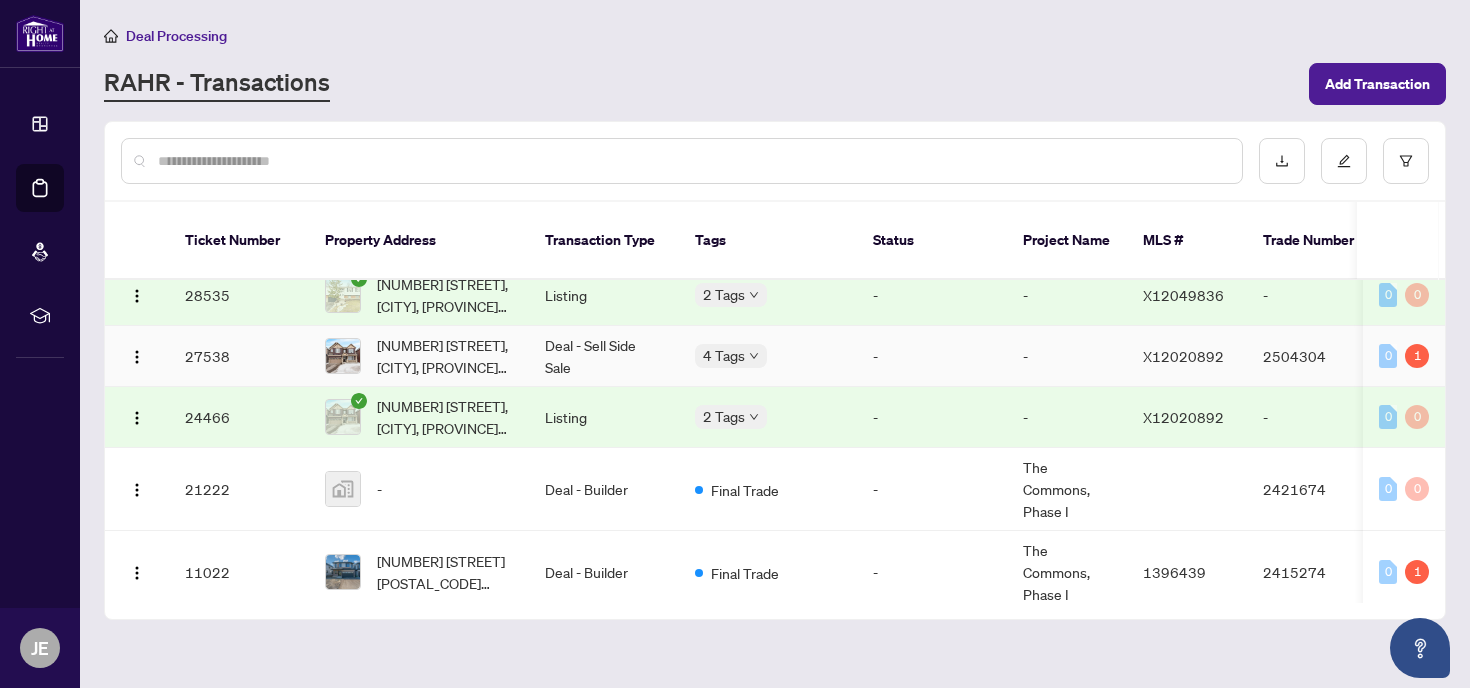 scroll, scrollTop: 867, scrollLeft: 0, axis: vertical 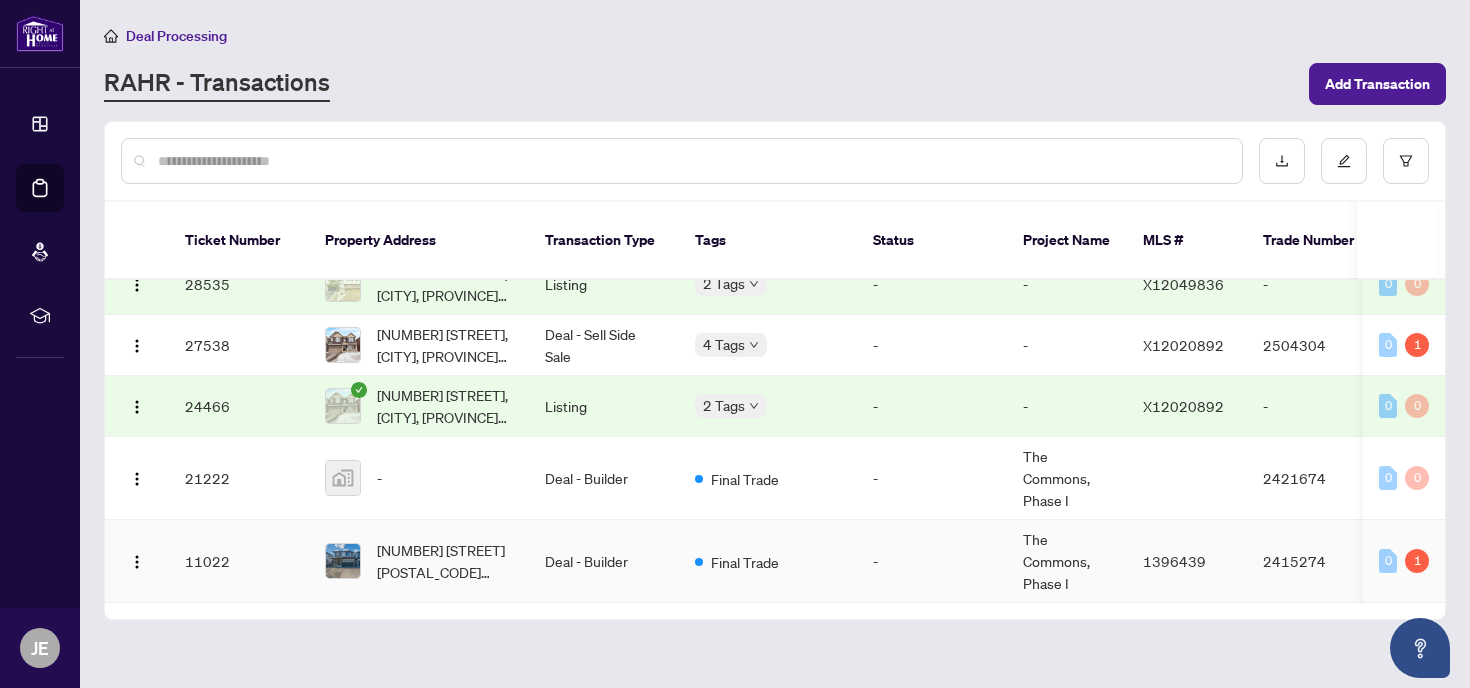 click on "Deal - Builder" at bounding box center (604, 561) 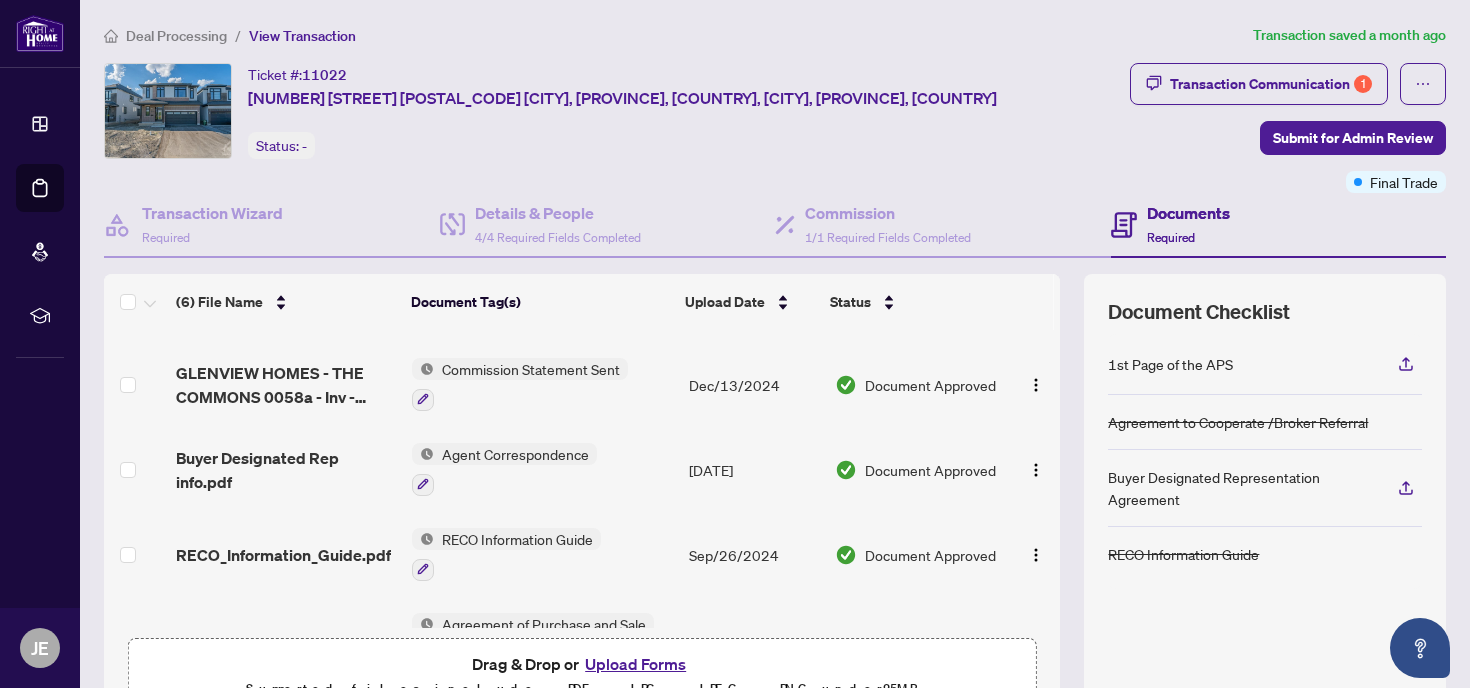 scroll, scrollTop: 214, scrollLeft: 0, axis: vertical 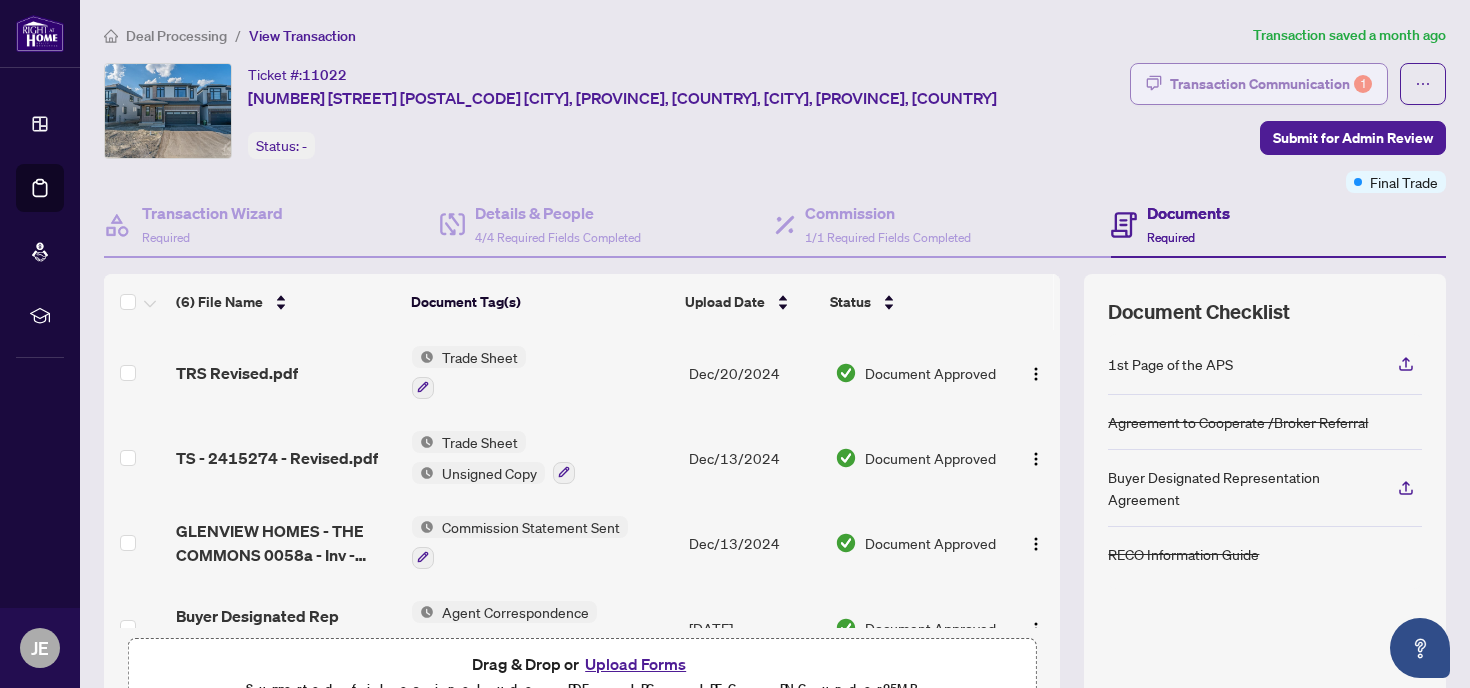 click on "Transaction Communication 1" at bounding box center (1271, 84) 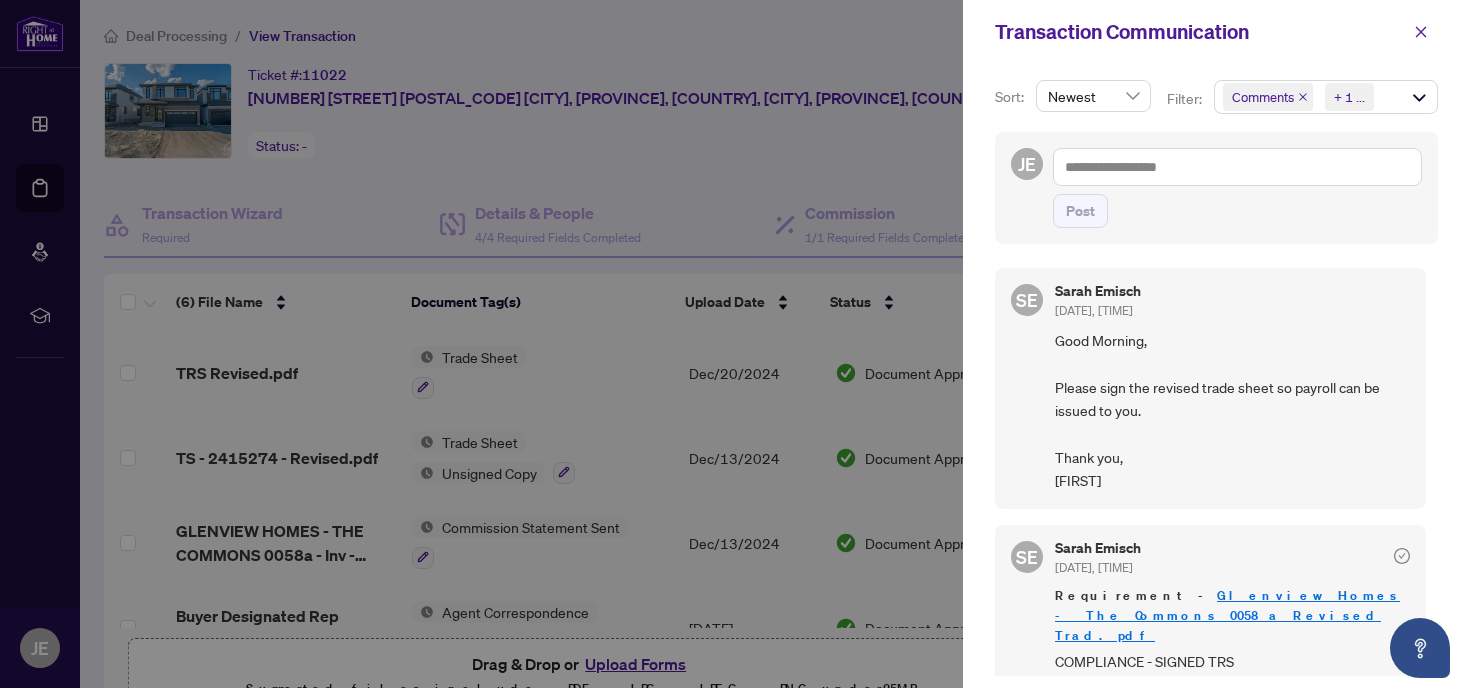 click at bounding box center [735, 344] 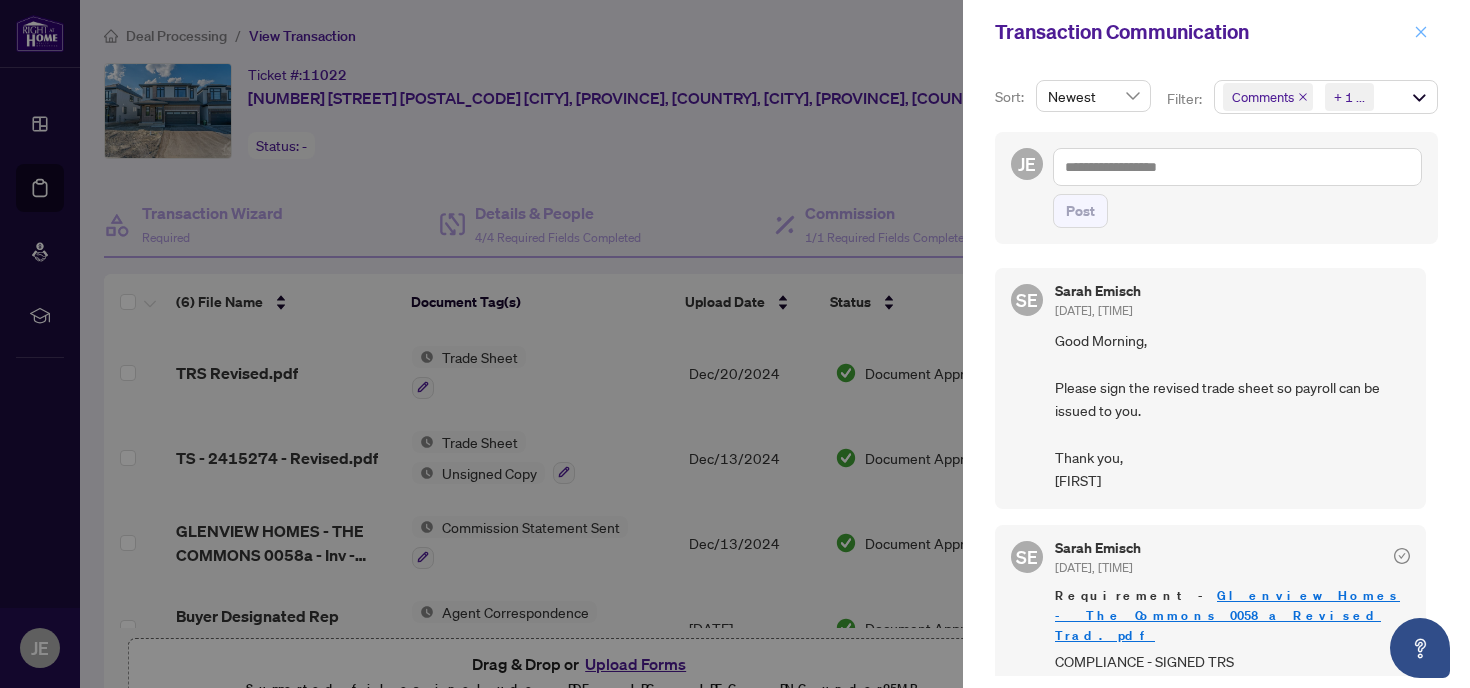 click at bounding box center [1421, 32] 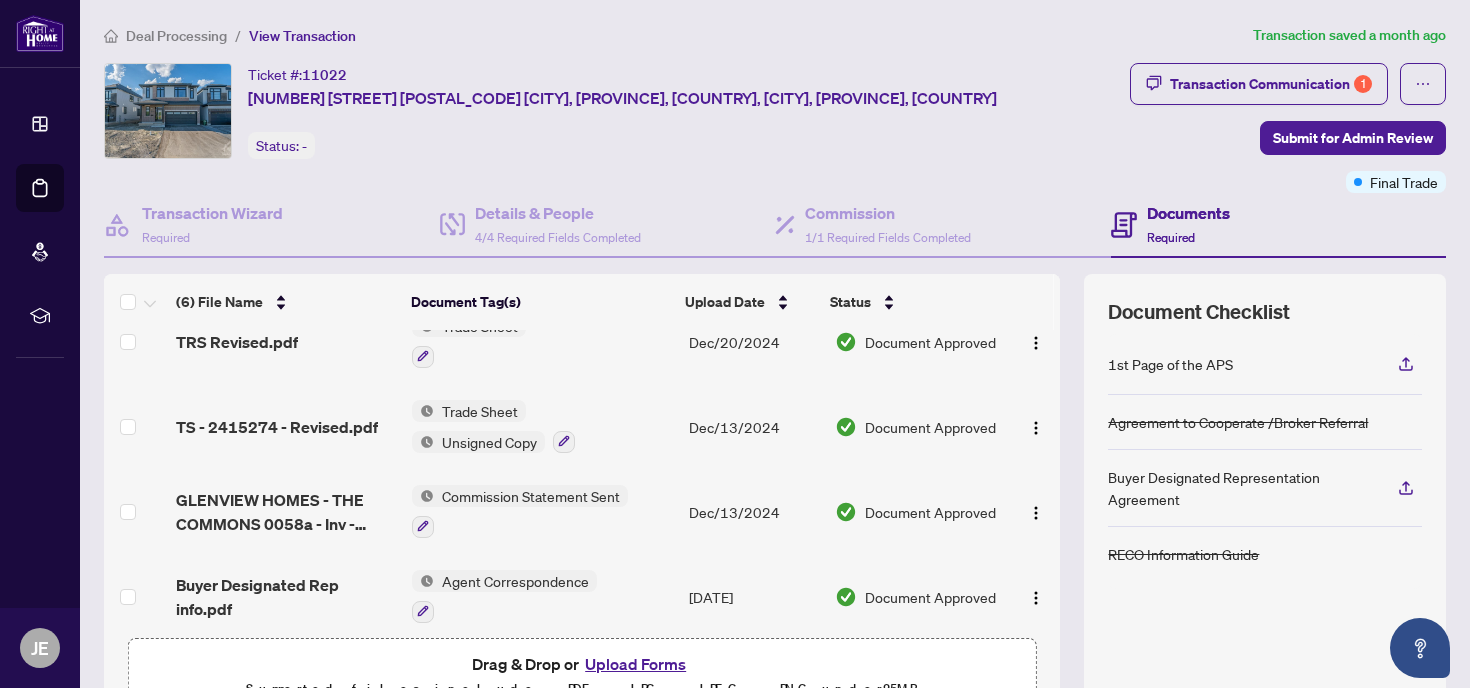 scroll, scrollTop: 16, scrollLeft: 0, axis: vertical 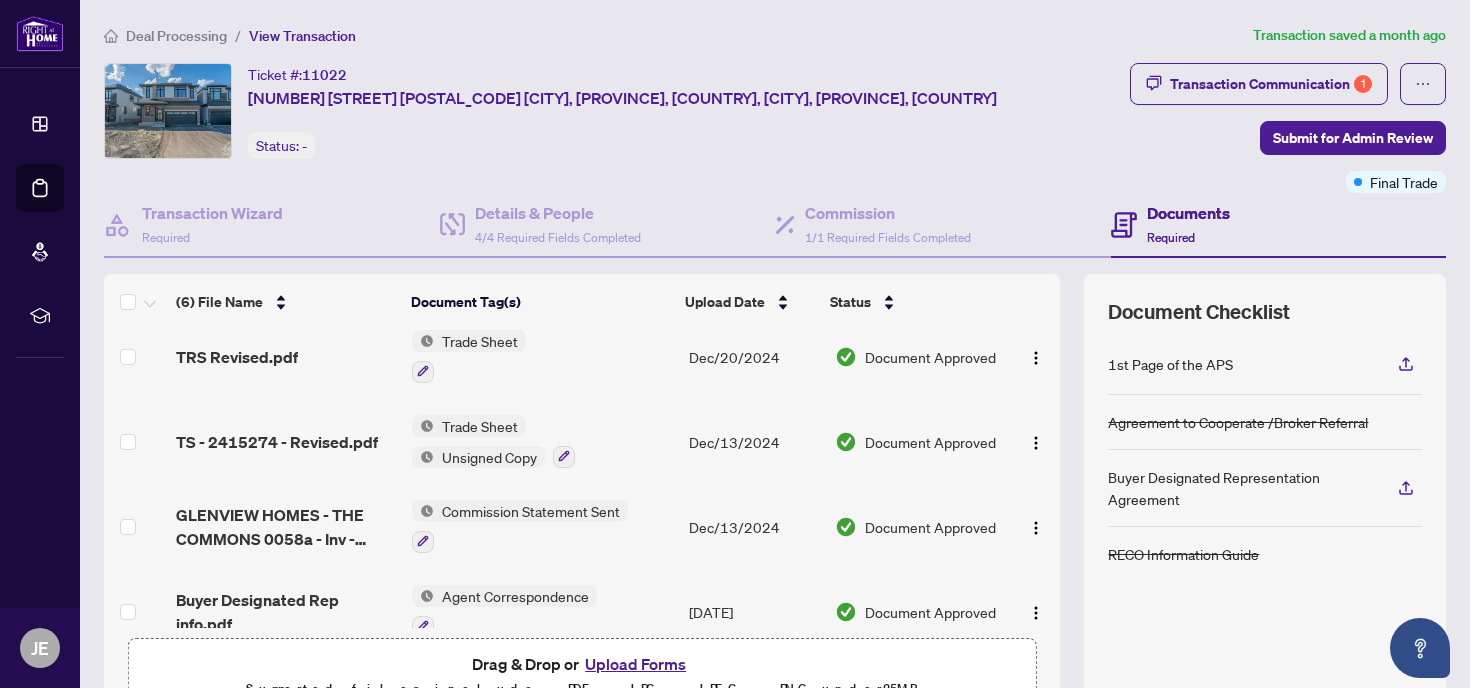 click on "TRS Revised.pdf" at bounding box center (237, 357) 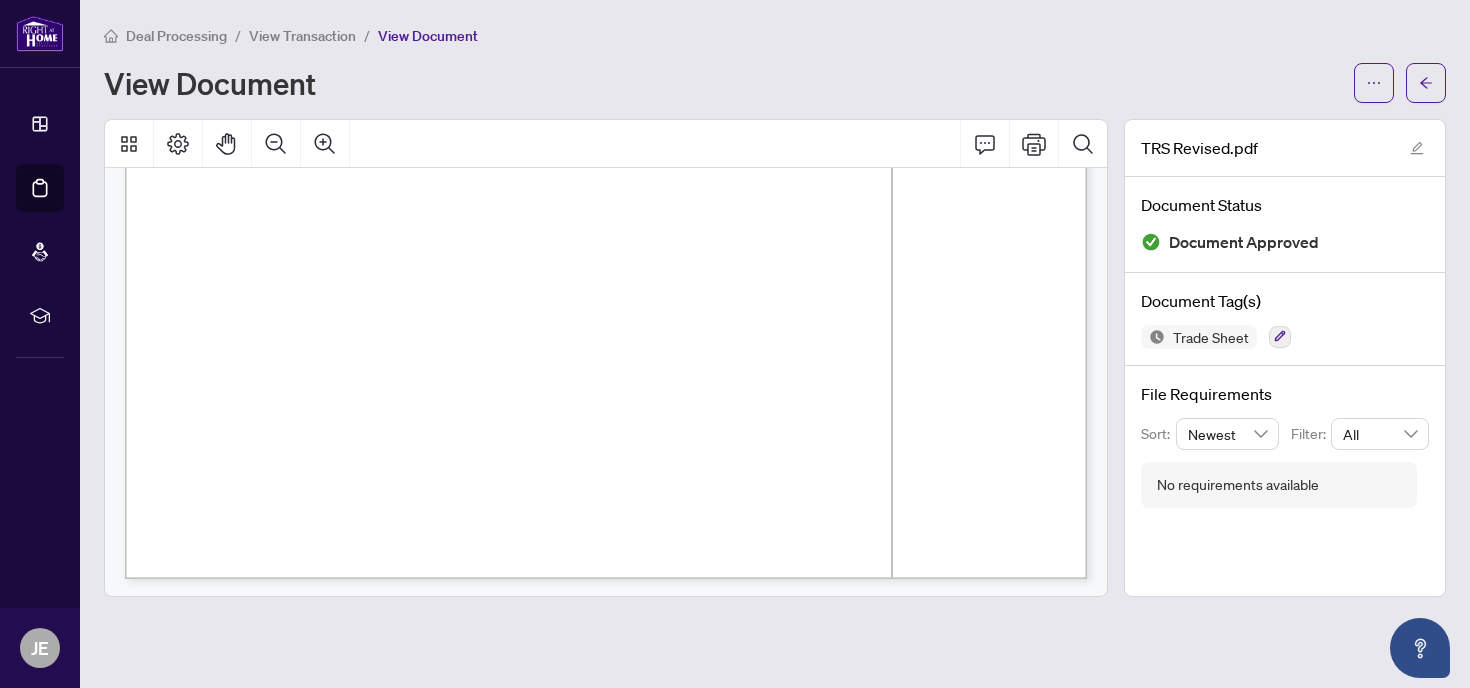 scroll, scrollTop: 857, scrollLeft: 0, axis: vertical 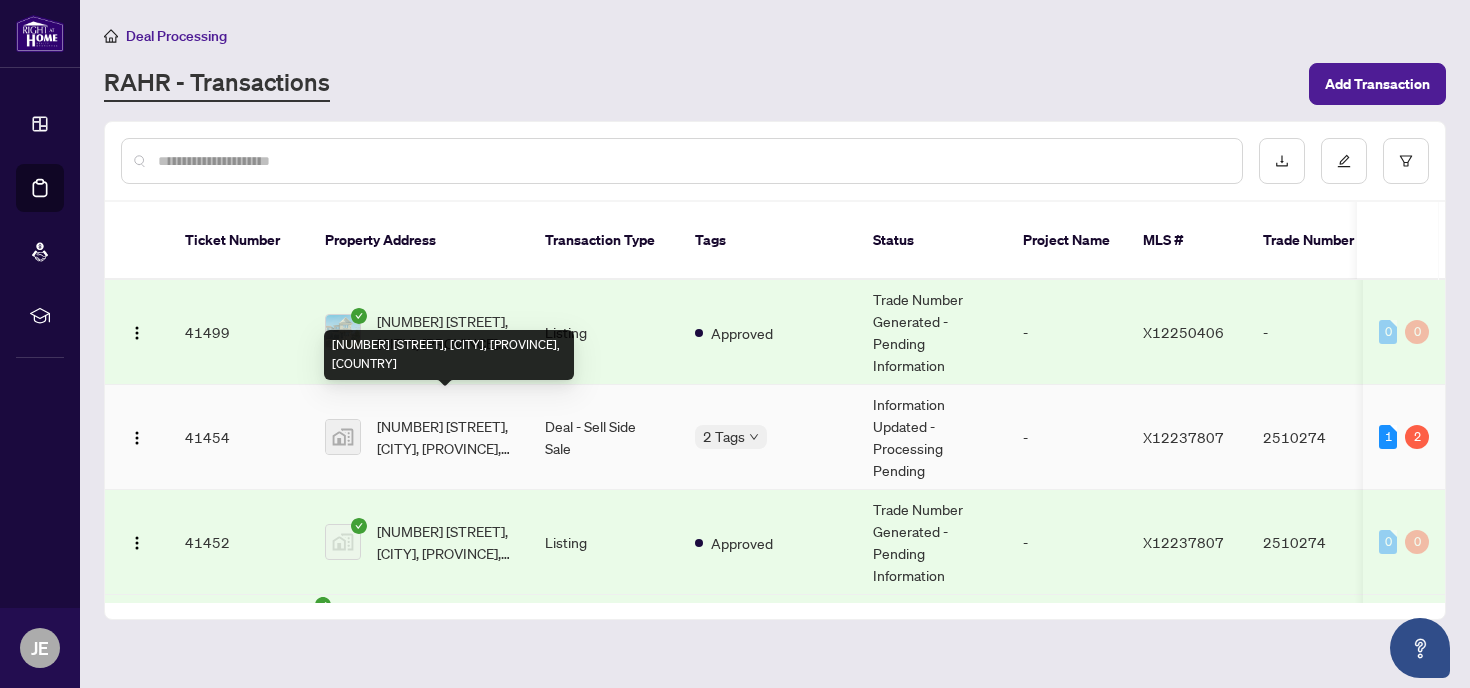 click on "[NUMBER] [STREET], [CITY], [PROVINCE], [COUNTRY]" at bounding box center [445, 437] 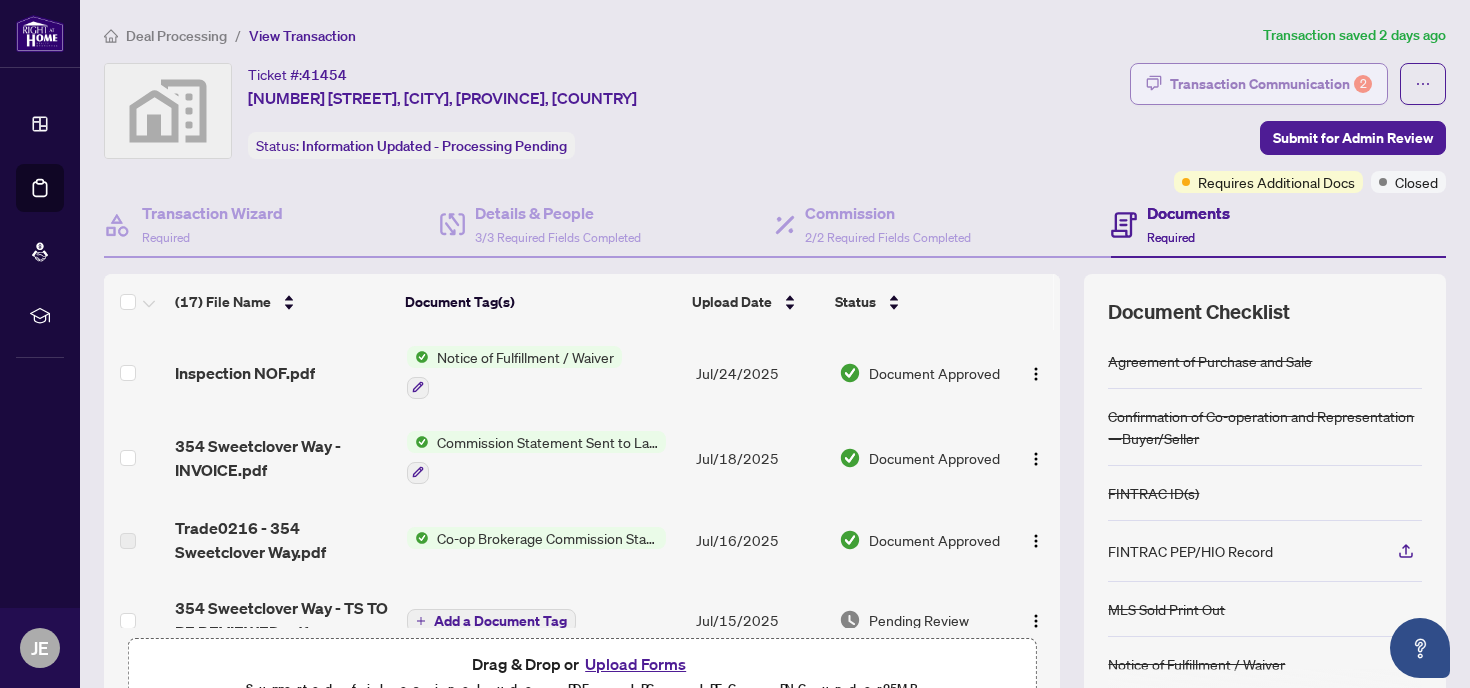 click on "Transaction Communication 2" at bounding box center (1271, 84) 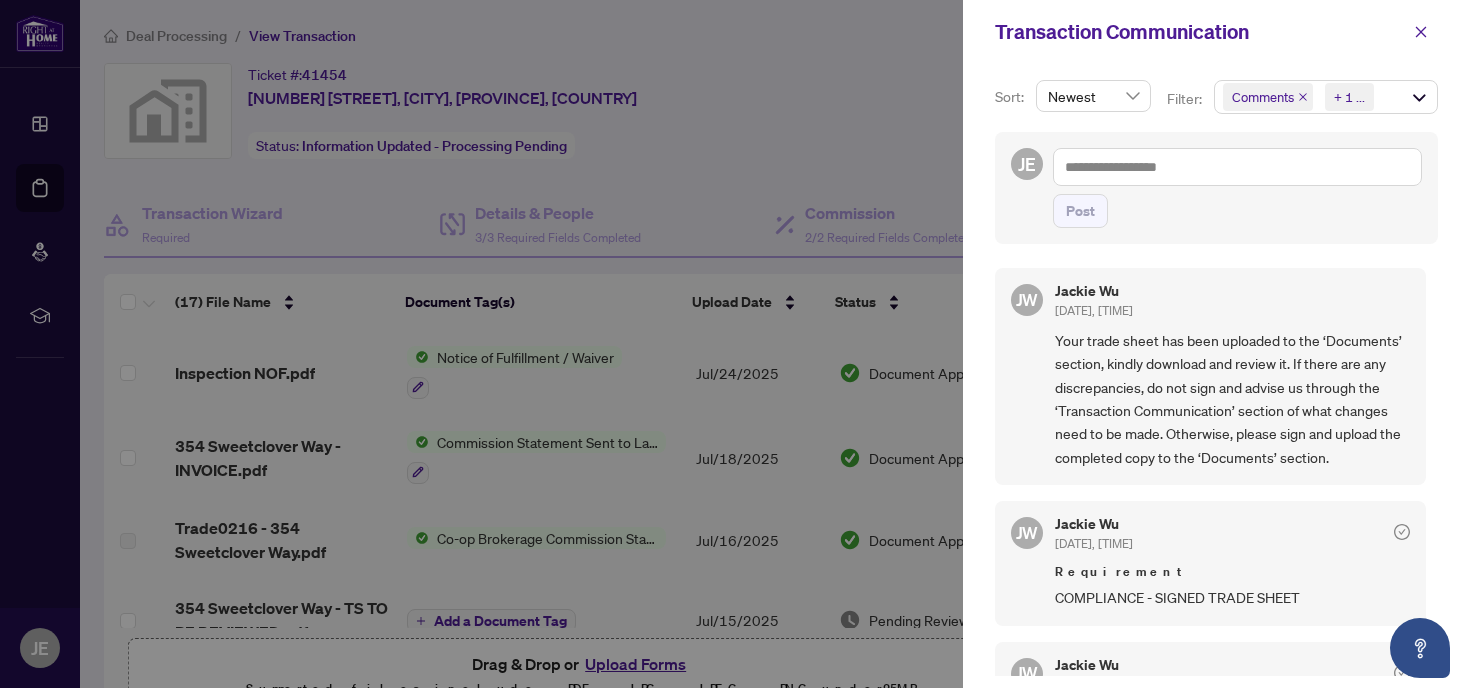 scroll, scrollTop: 801, scrollLeft: 0, axis: vertical 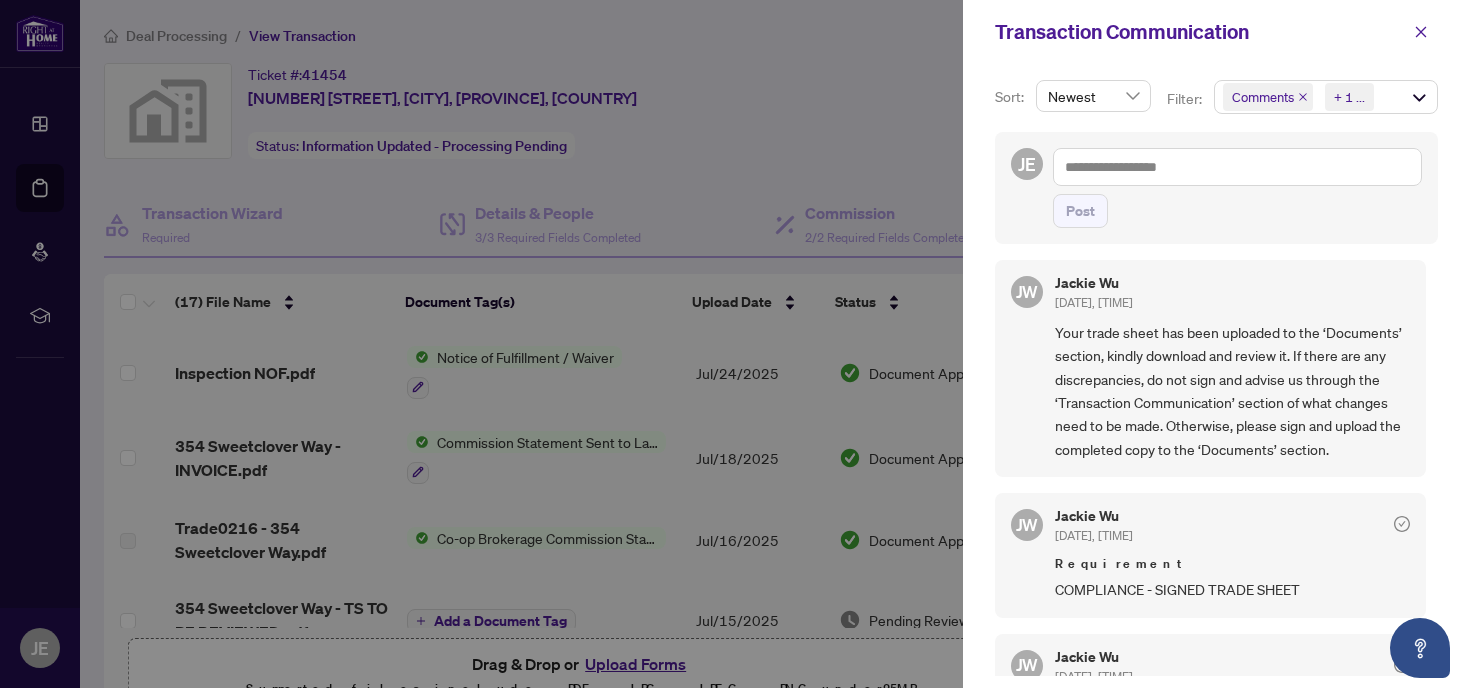 click at bounding box center [735, 344] 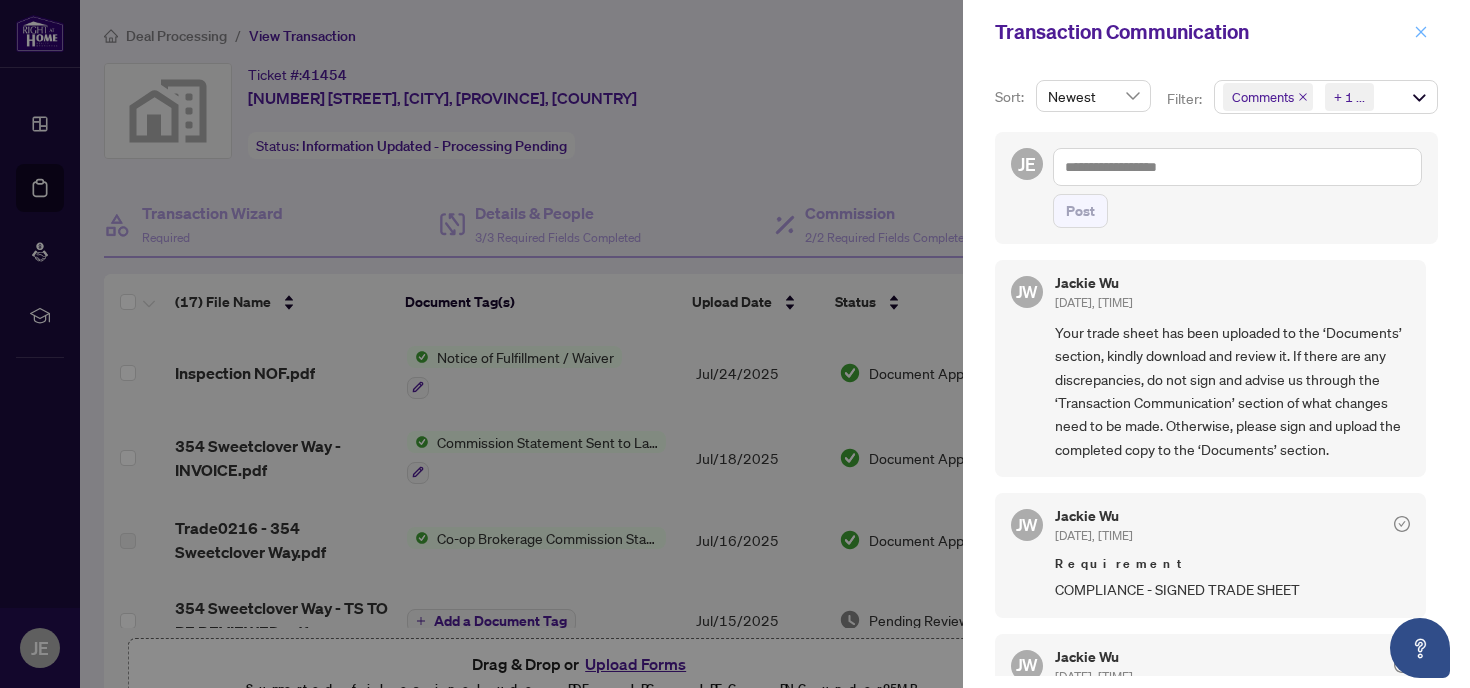 click 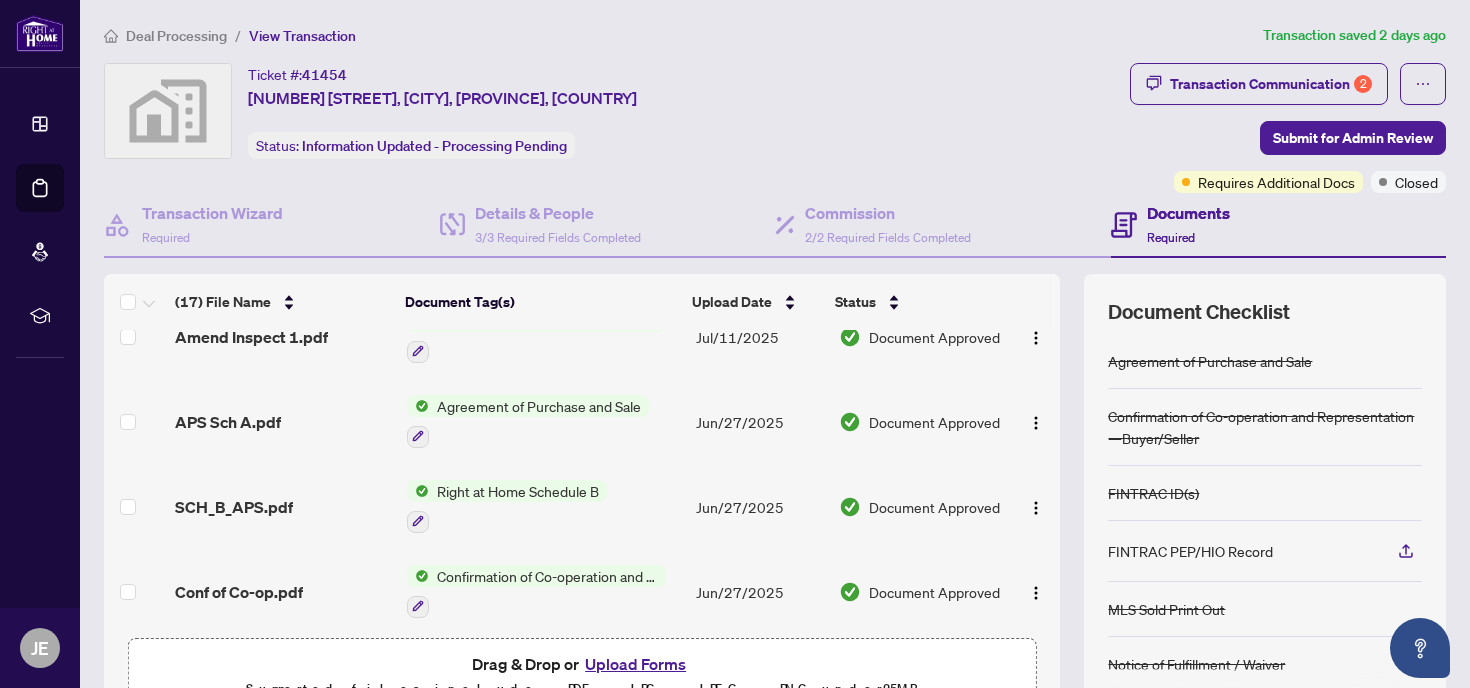 scroll, scrollTop: 1133, scrollLeft: 0, axis: vertical 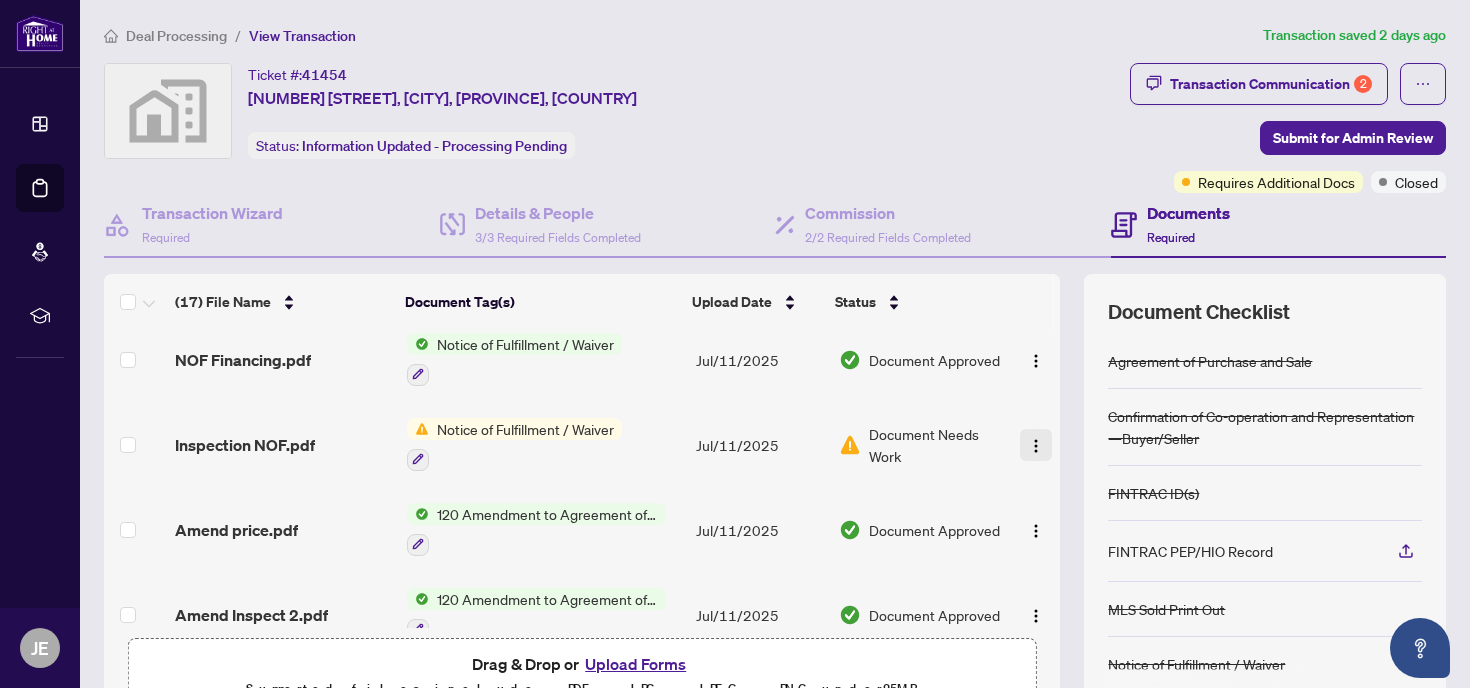 click at bounding box center (1036, 446) 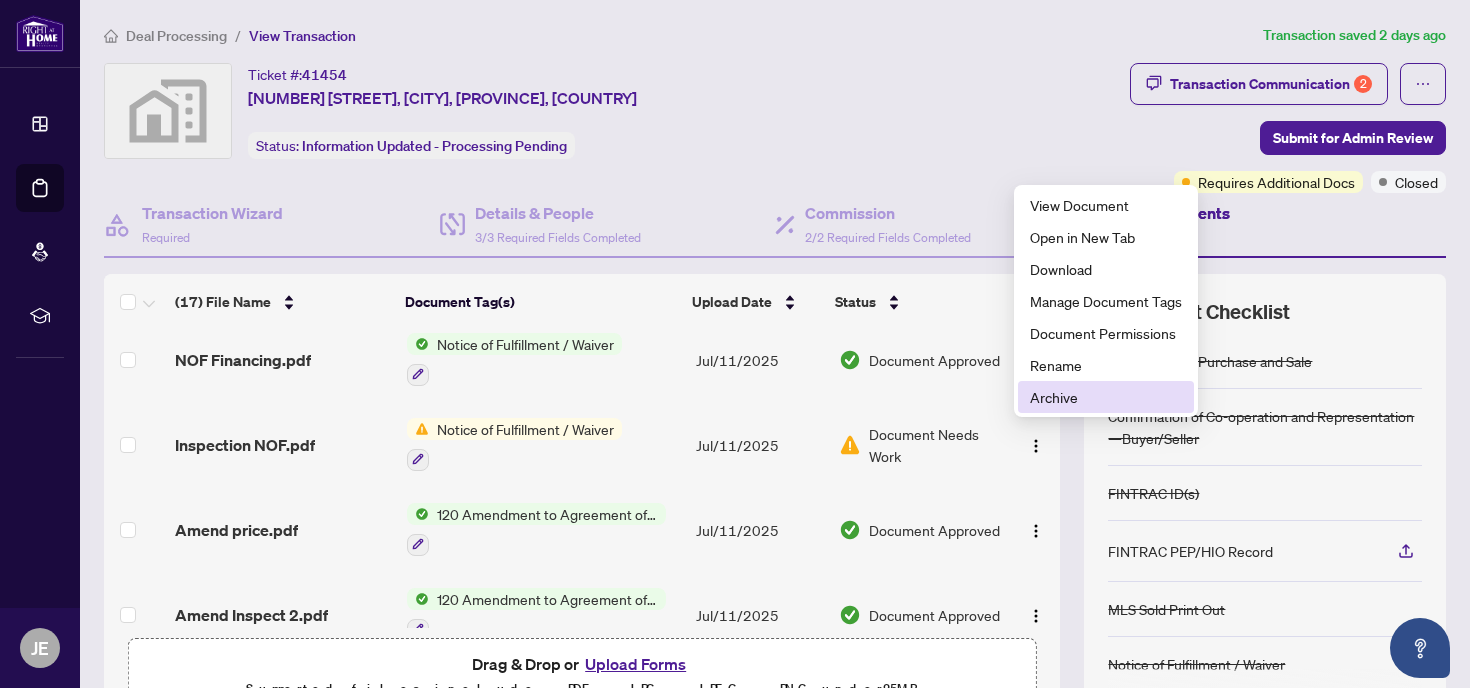 click on "Archive" at bounding box center (1106, 397) 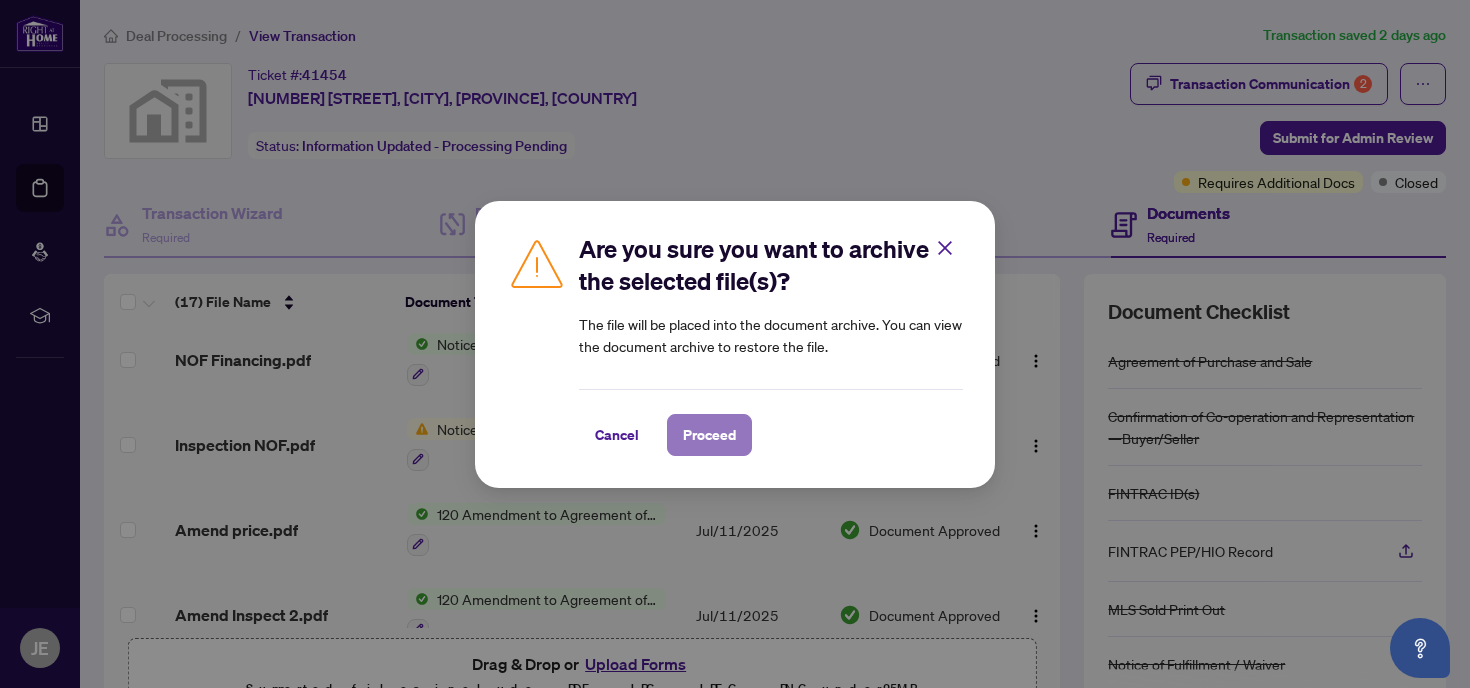 click on "Proceed" at bounding box center (709, 435) 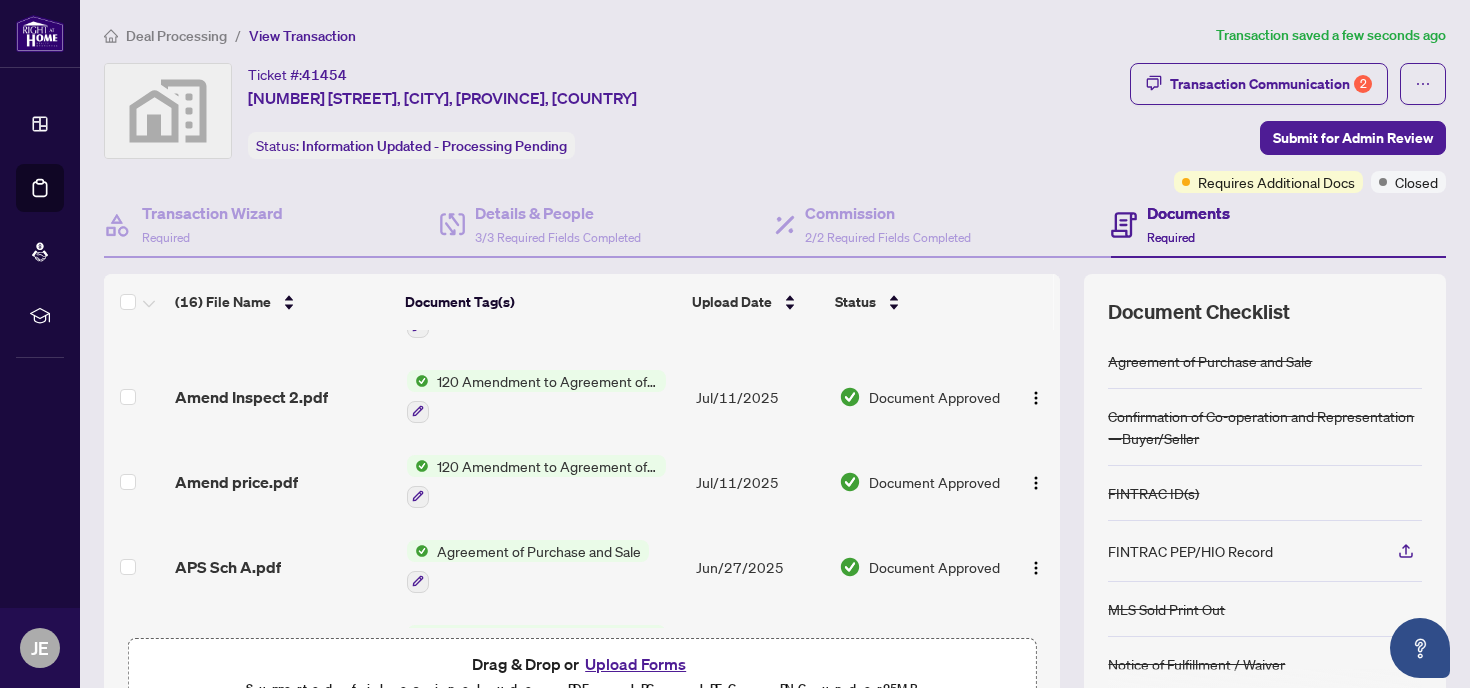 scroll, scrollTop: 1048, scrollLeft: 0, axis: vertical 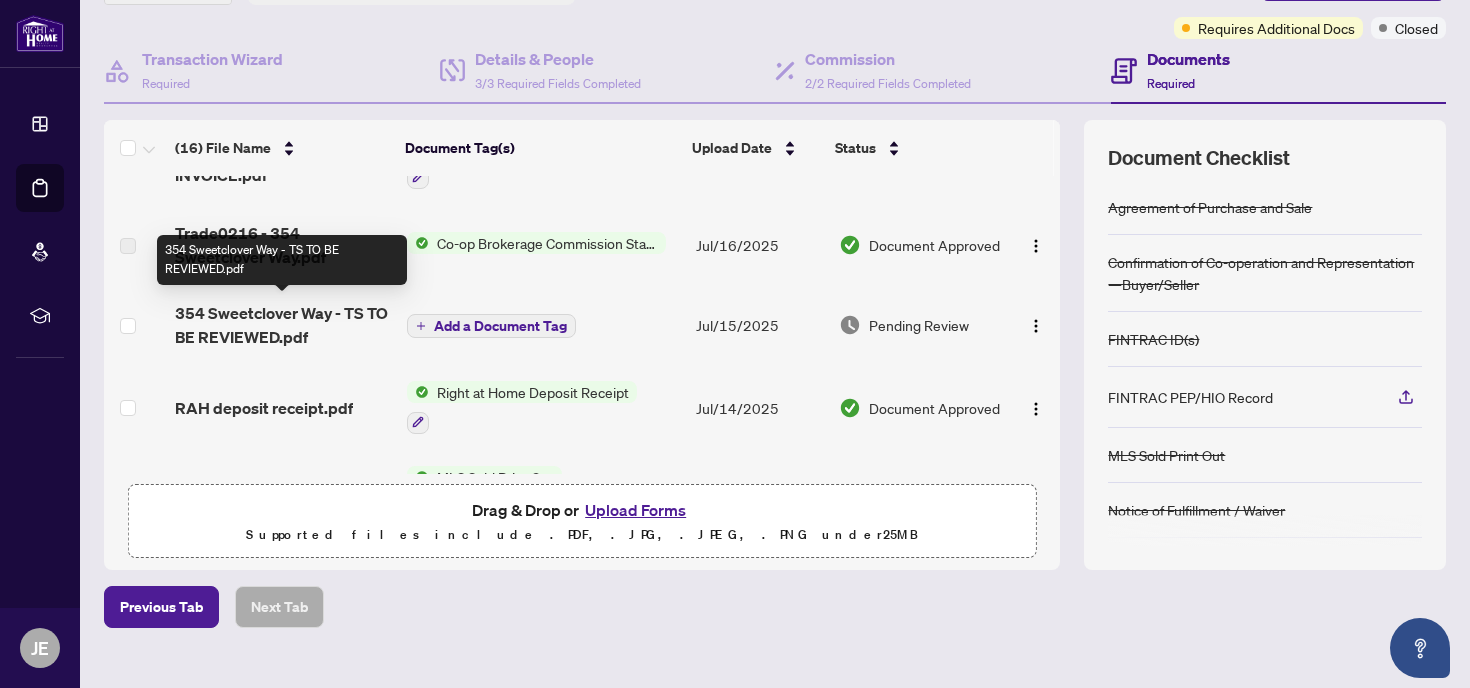 click on "354 Sweetclover Way - TS TO BE REVIEWED.pdf" at bounding box center [282, 325] 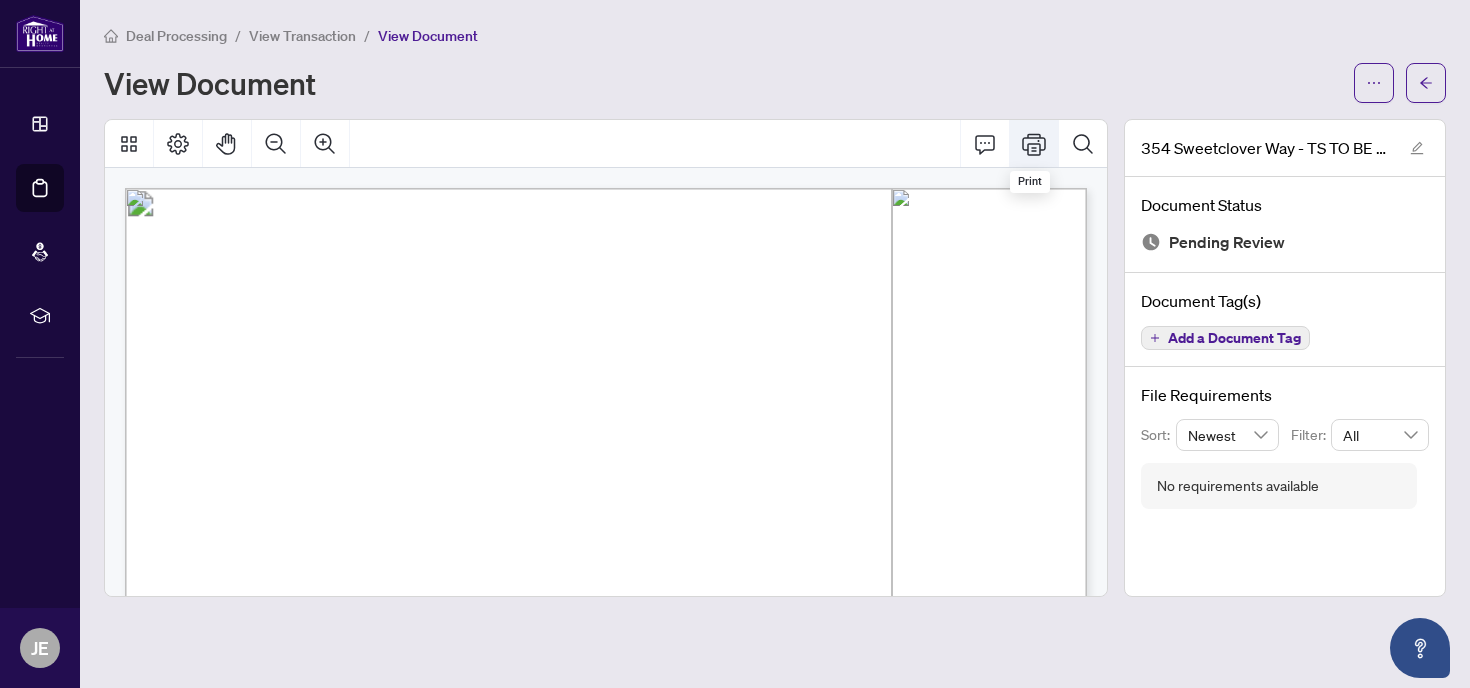 click 